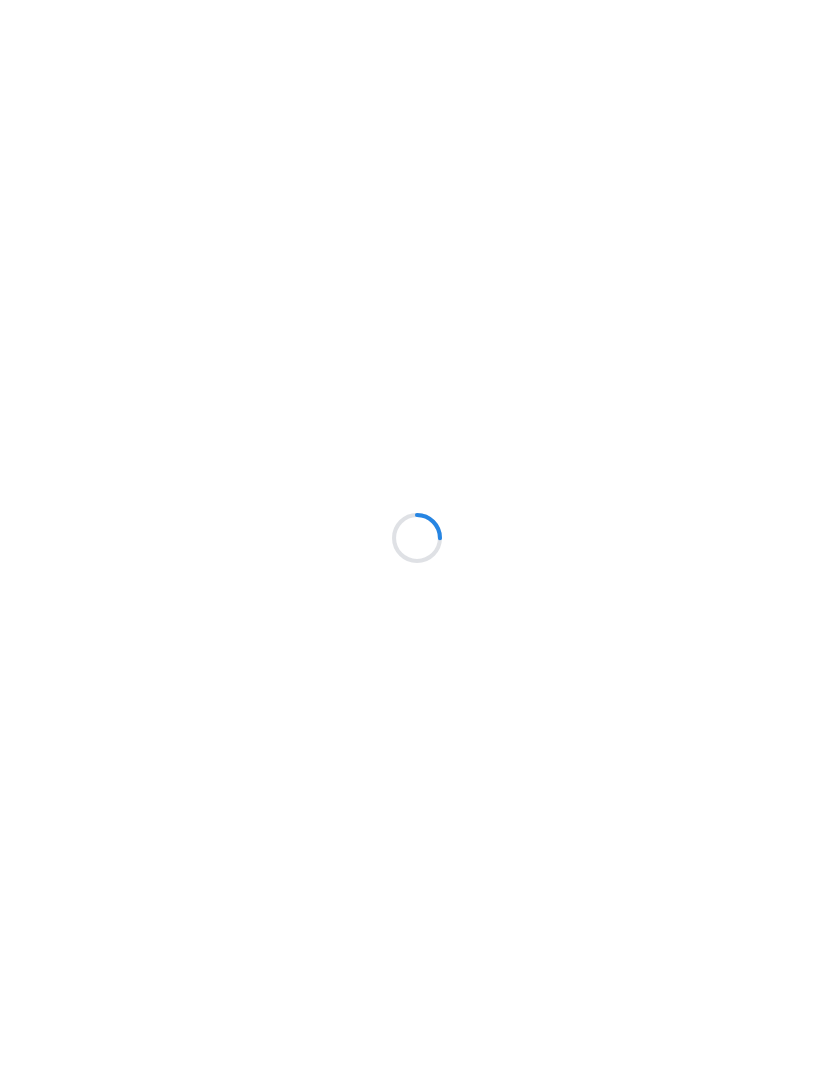 scroll, scrollTop: 0, scrollLeft: 0, axis: both 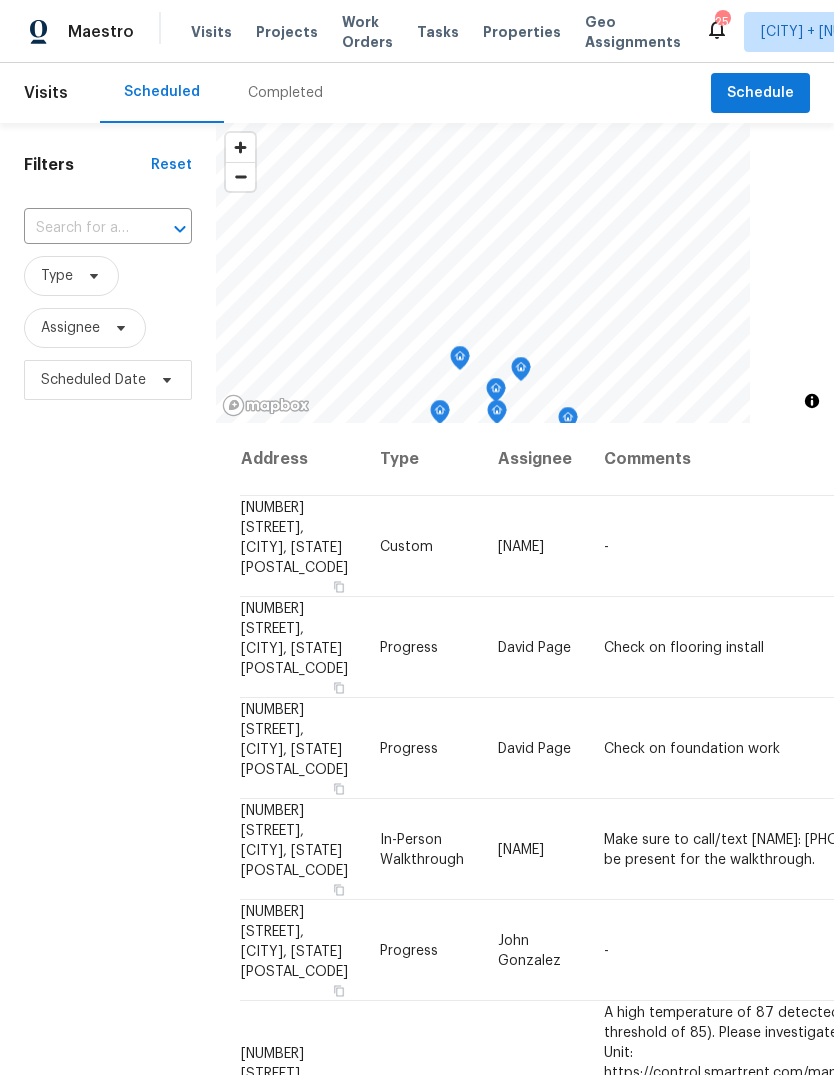 click on "Projects" at bounding box center (287, 32) 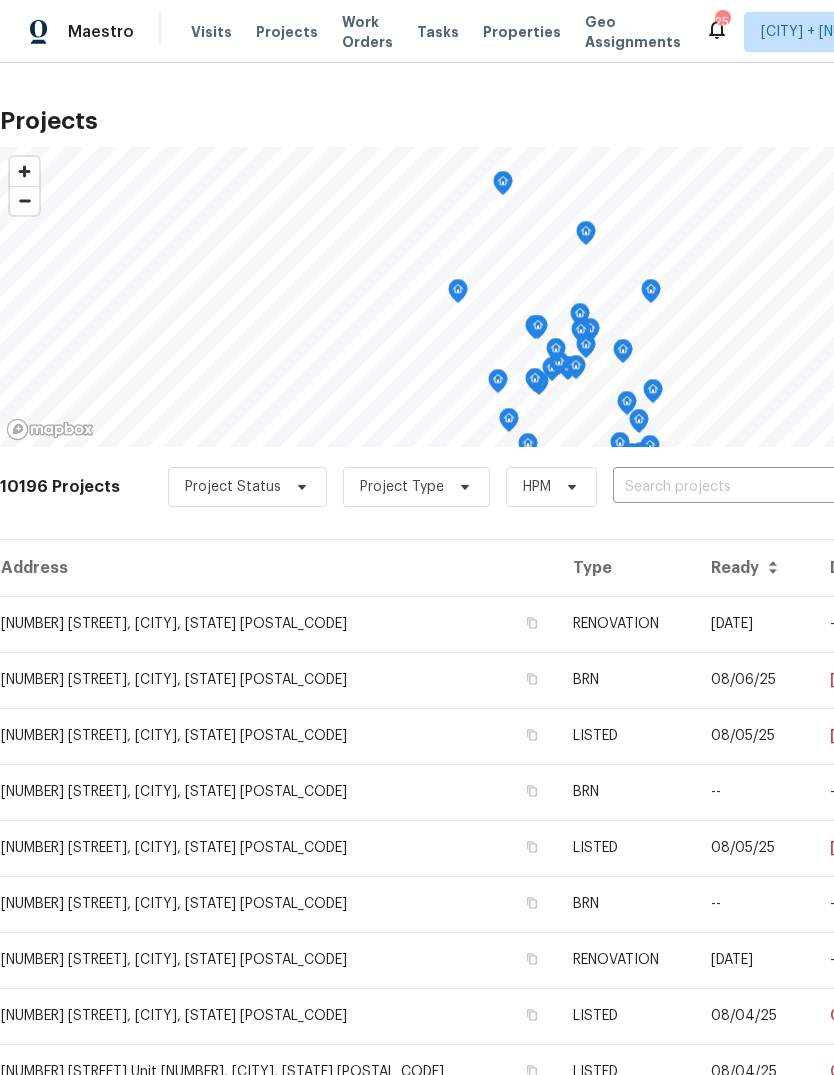 click at bounding box center [727, 487] 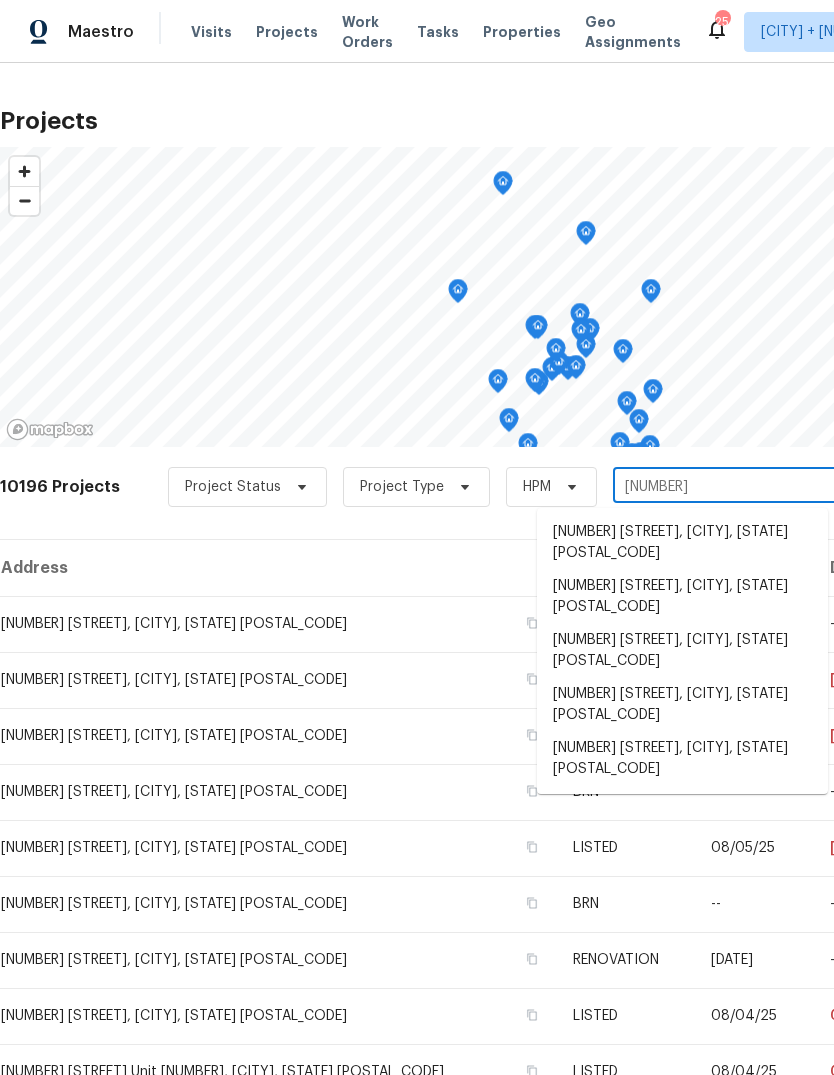type on "[NUMBER]" 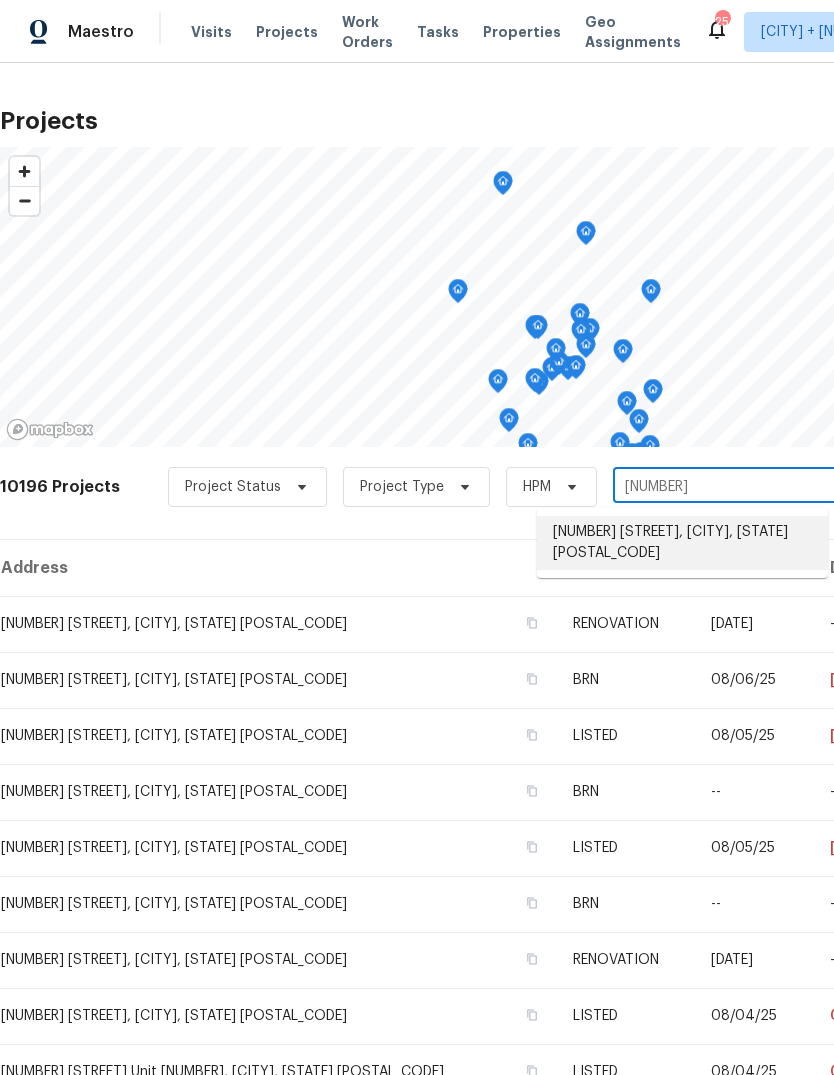 click on "[NUMBER] [STREET], [CITY], [STATE] [POSTAL_CODE]" at bounding box center (682, 543) 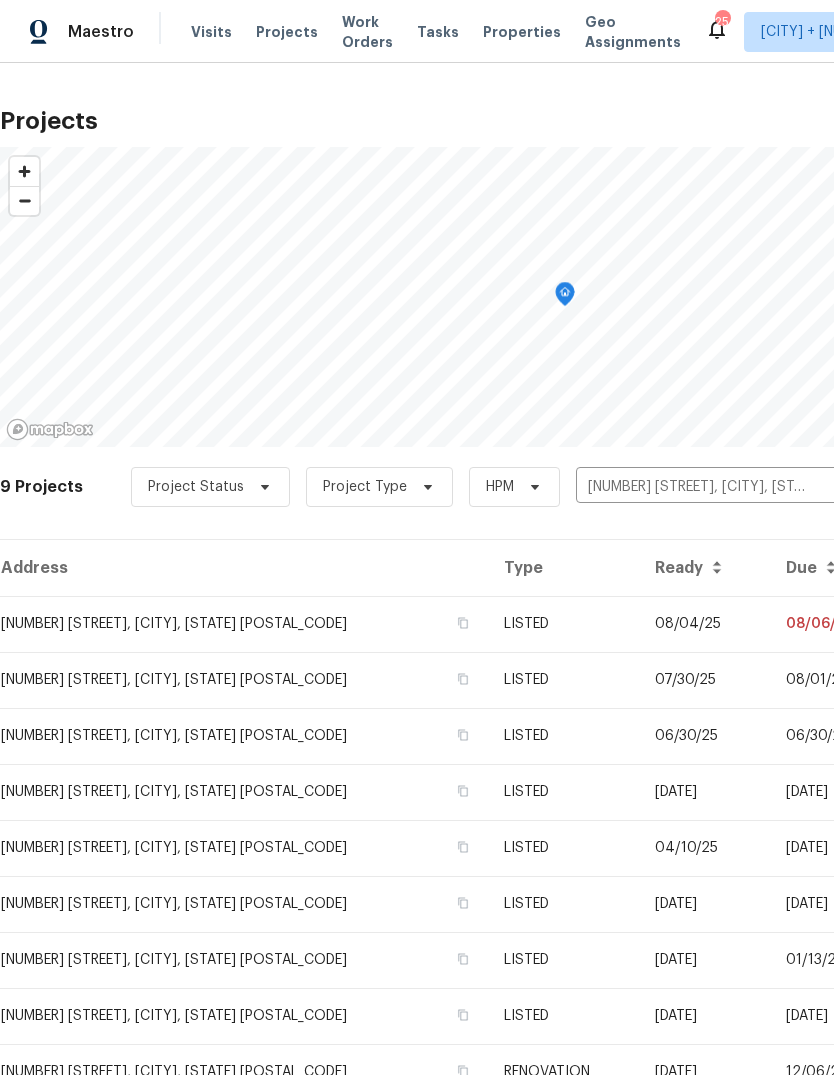 click on "LISTED" at bounding box center (563, 960) 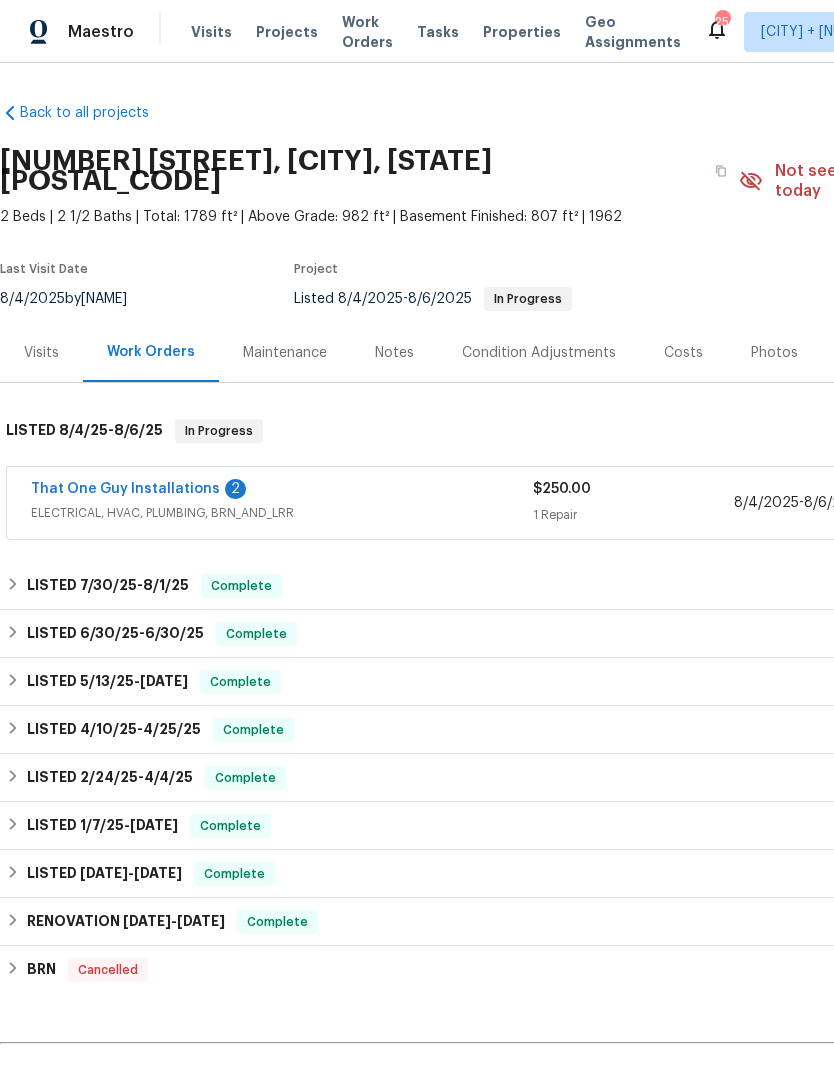 click on "That One Guy Installations" at bounding box center [125, 489] 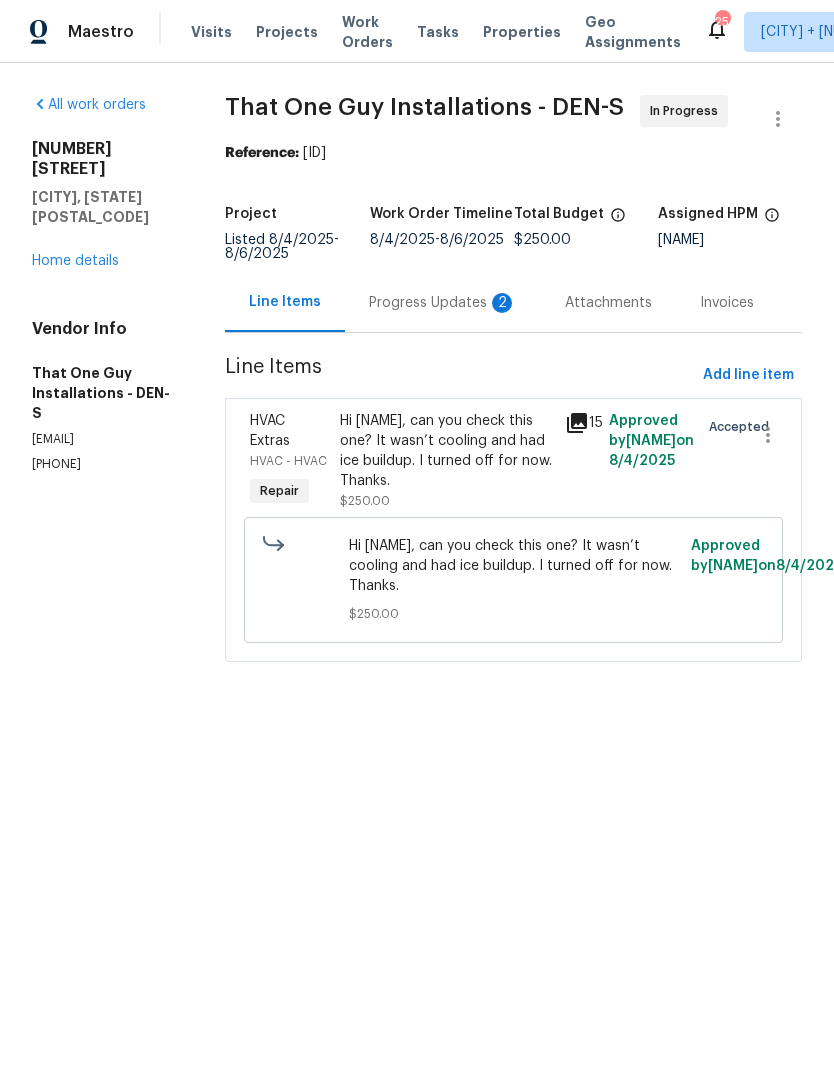 click on "Hi [NAME], can you check this one? It wasn’t cooling and had ice buildup. I turned off for now. Thanks." at bounding box center (446, 451) 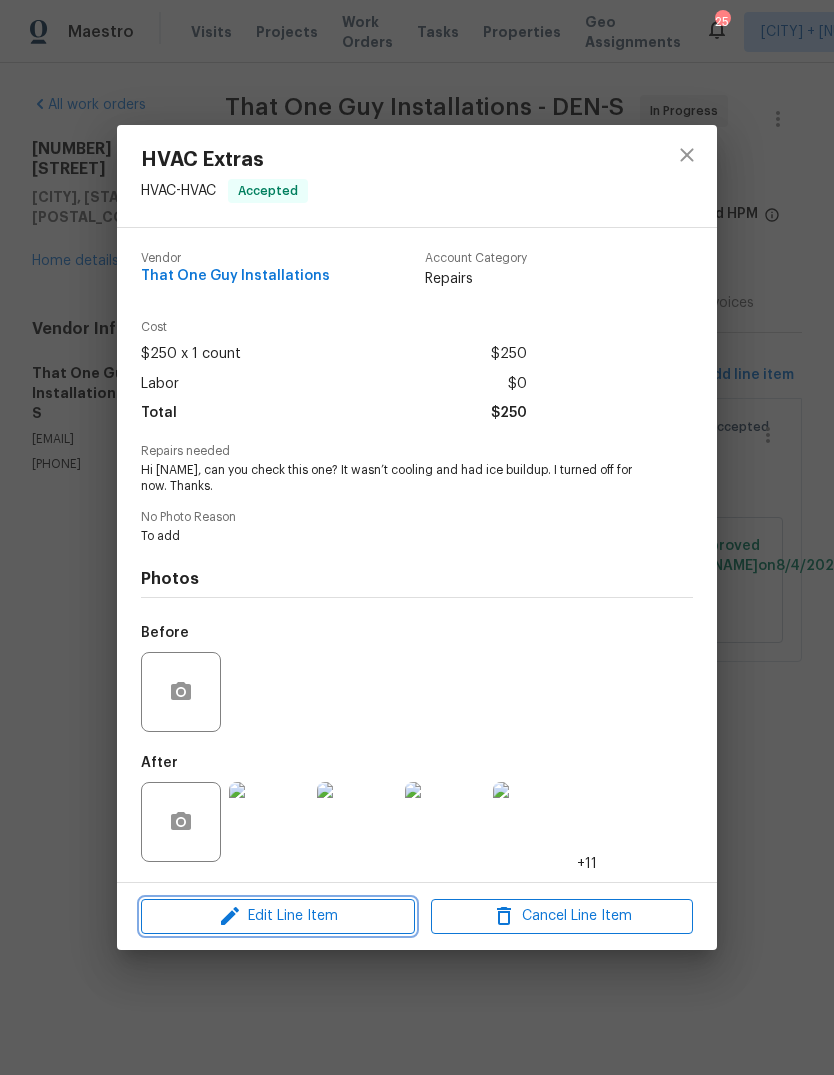 click on "Edit Line Item" at bounding box center (278, 916) 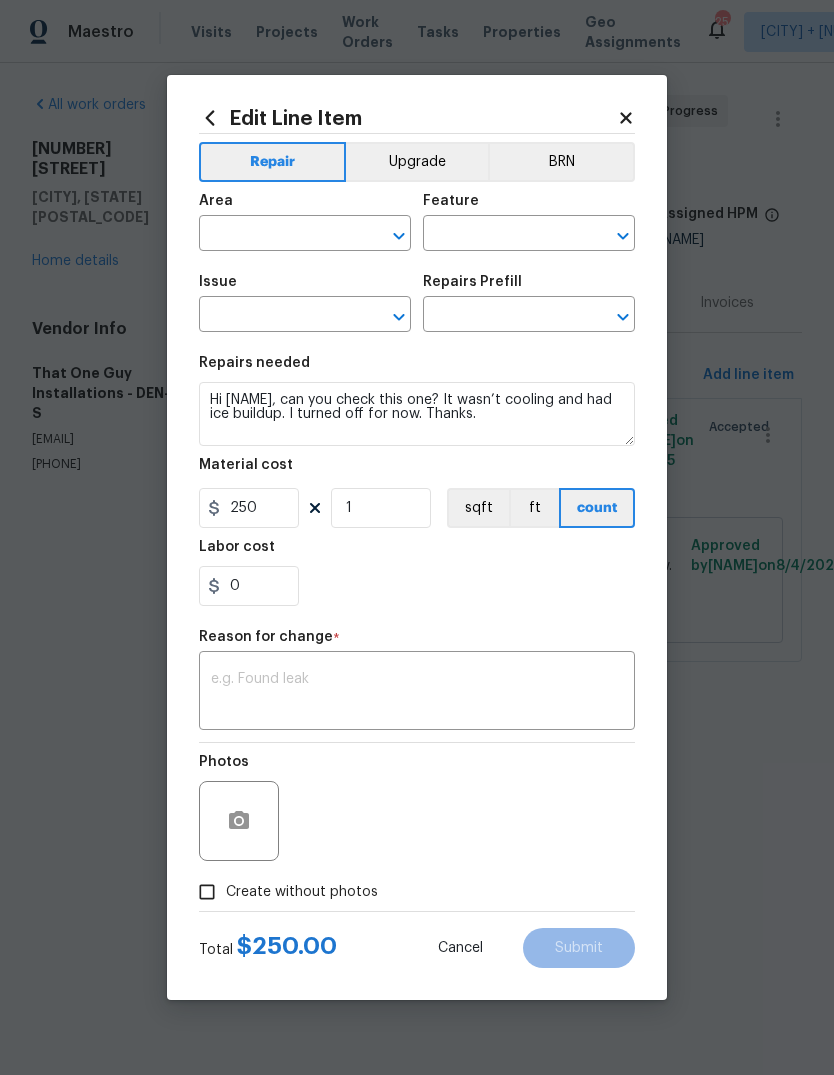 type on "HVAC" 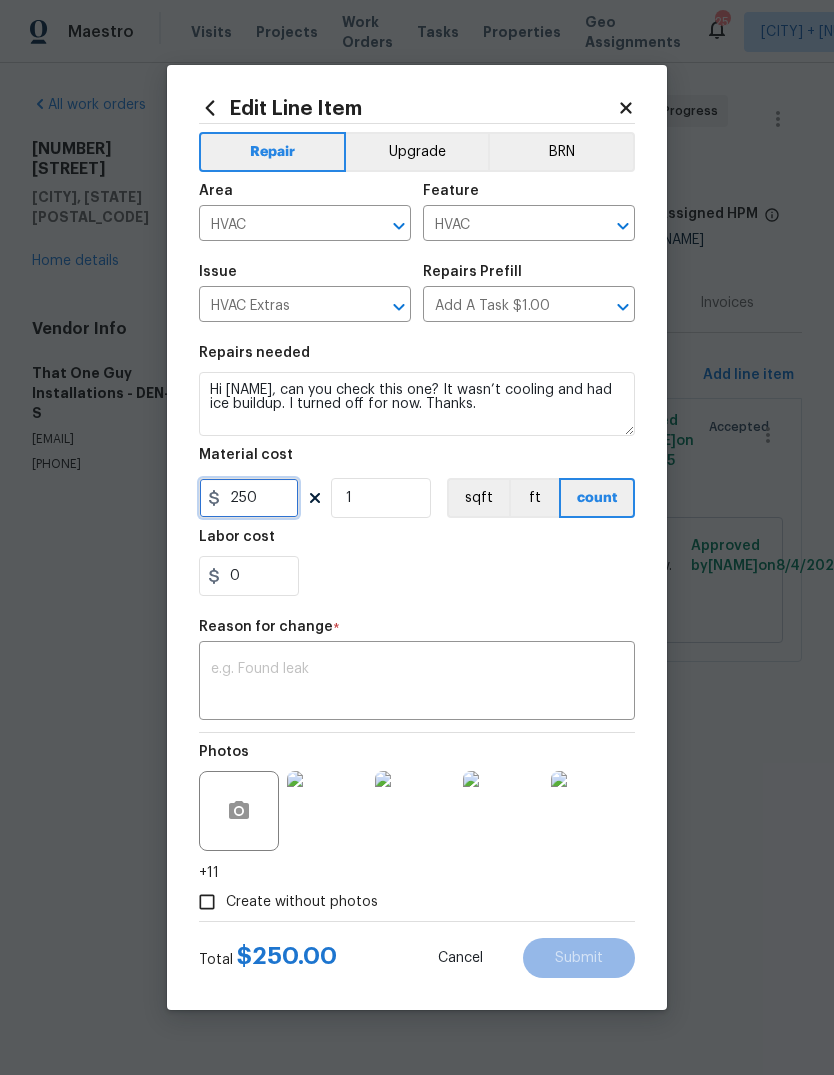 click on "250" at bounding box center (249, 498) 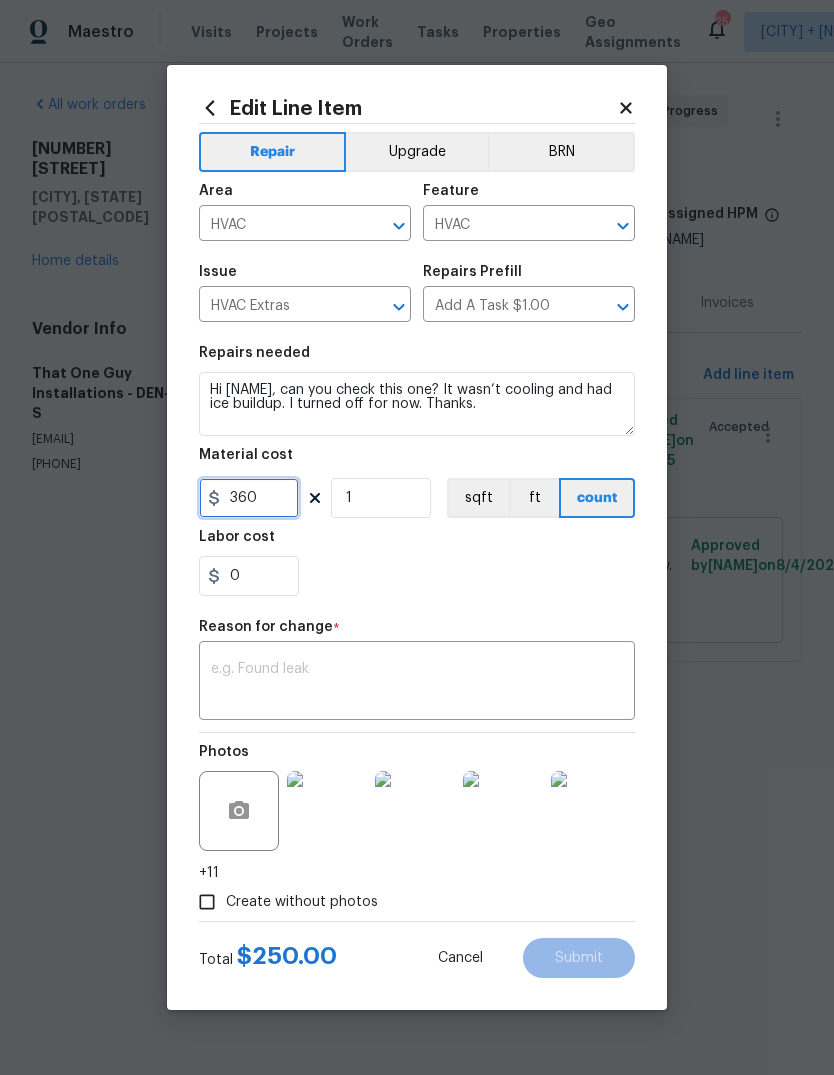 type on "360" 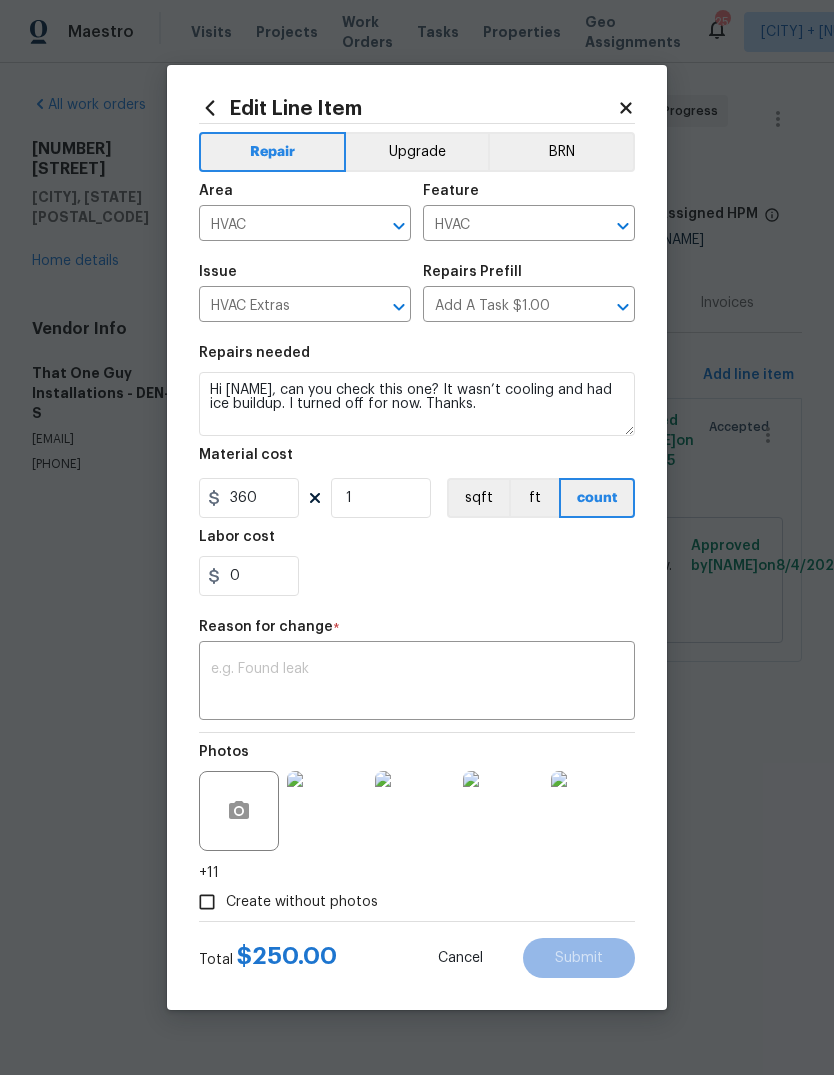 click on "0" at bounding box center [417, 576] 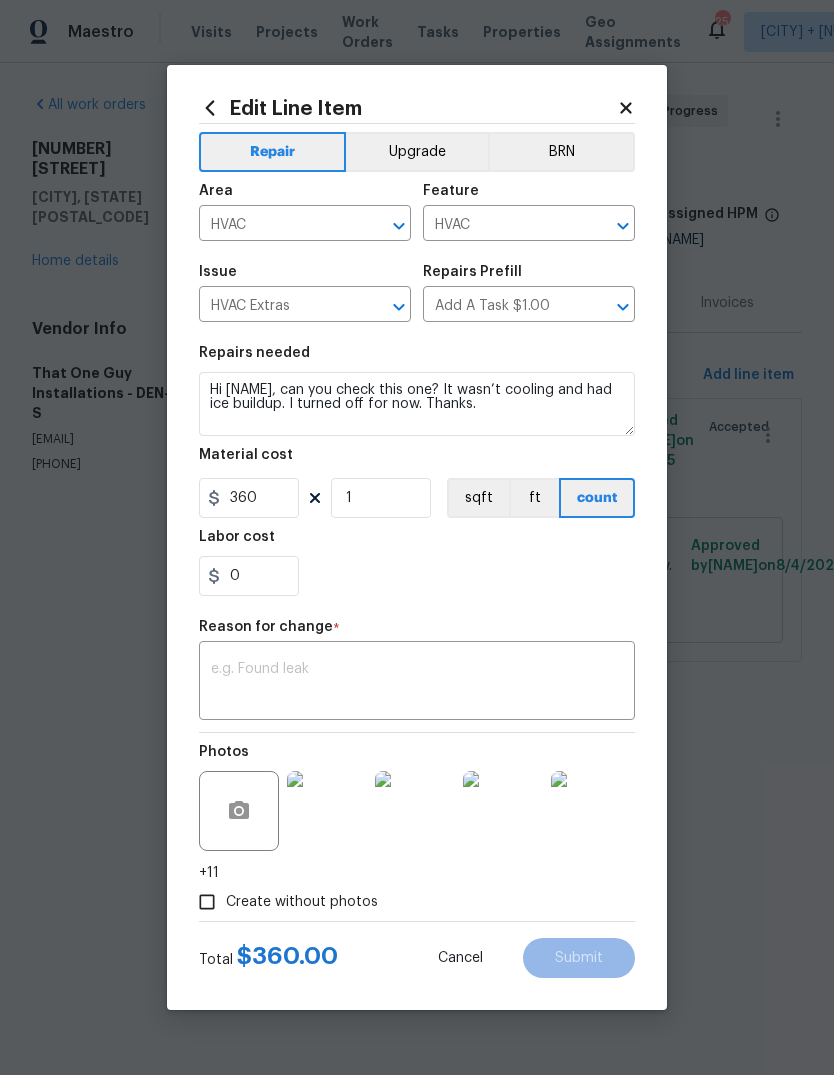 click at bounding box center [417, 683] 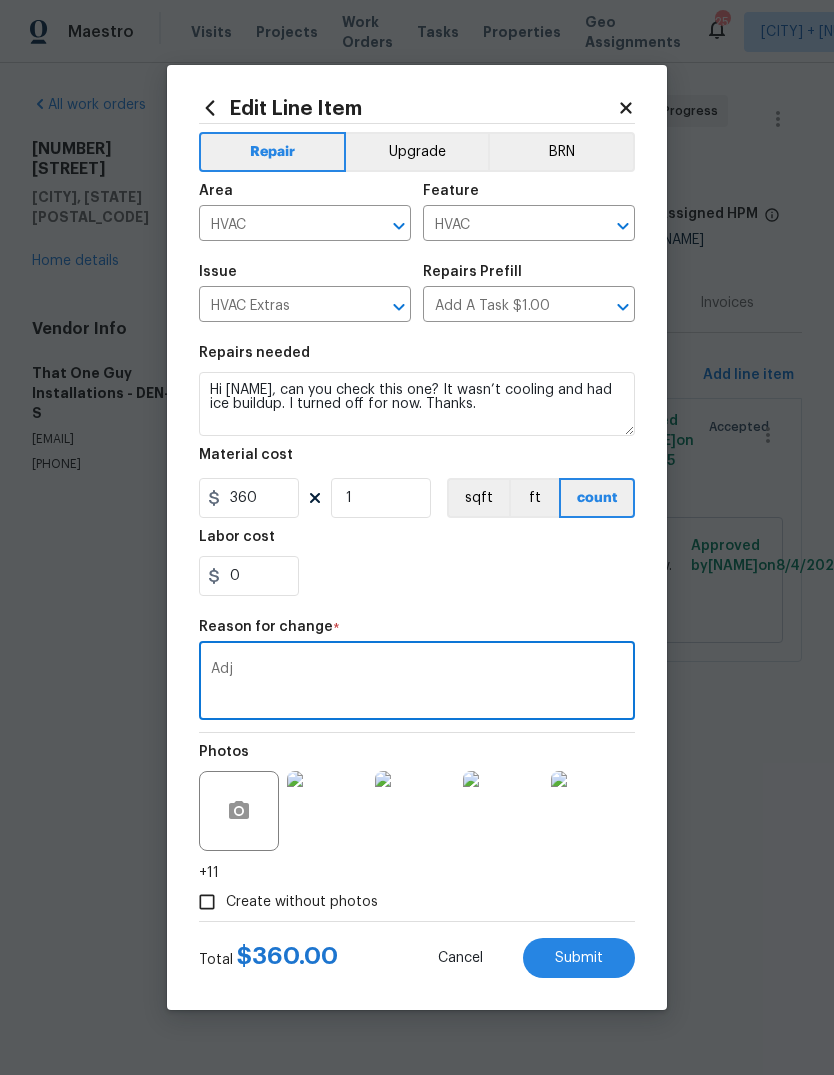 type on "Adj" 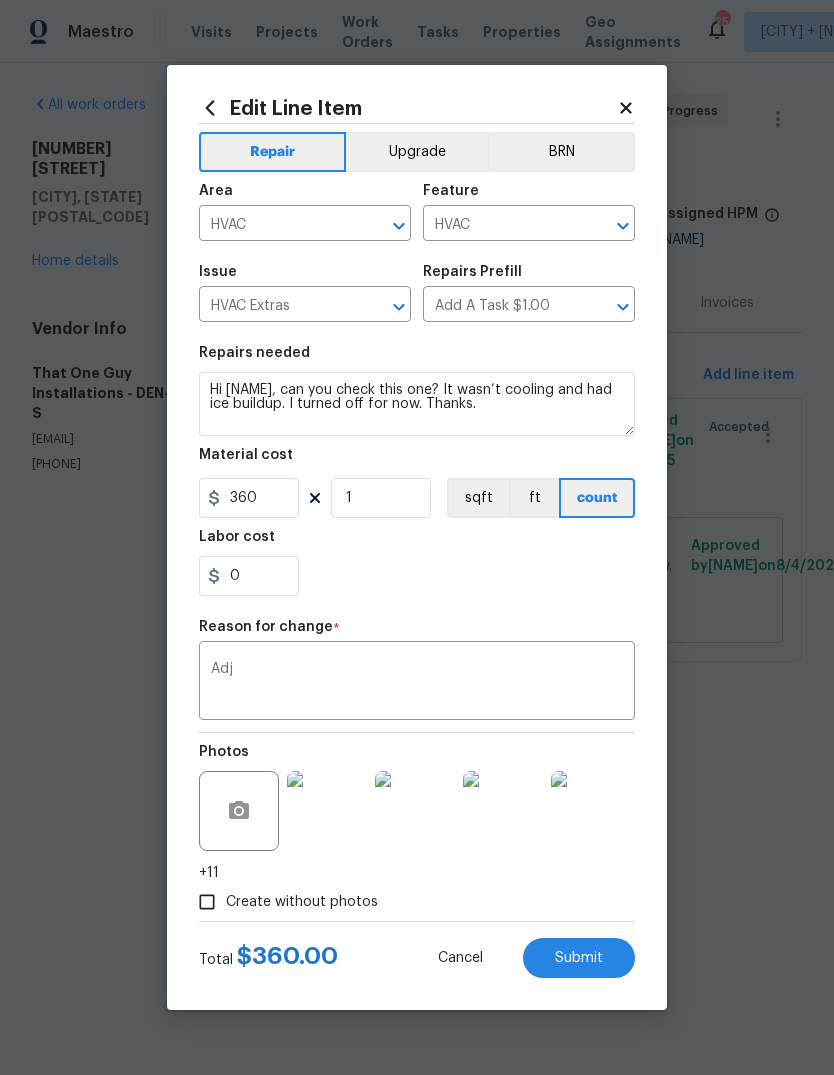 click on "Submit" at bounding box center (579, 958) 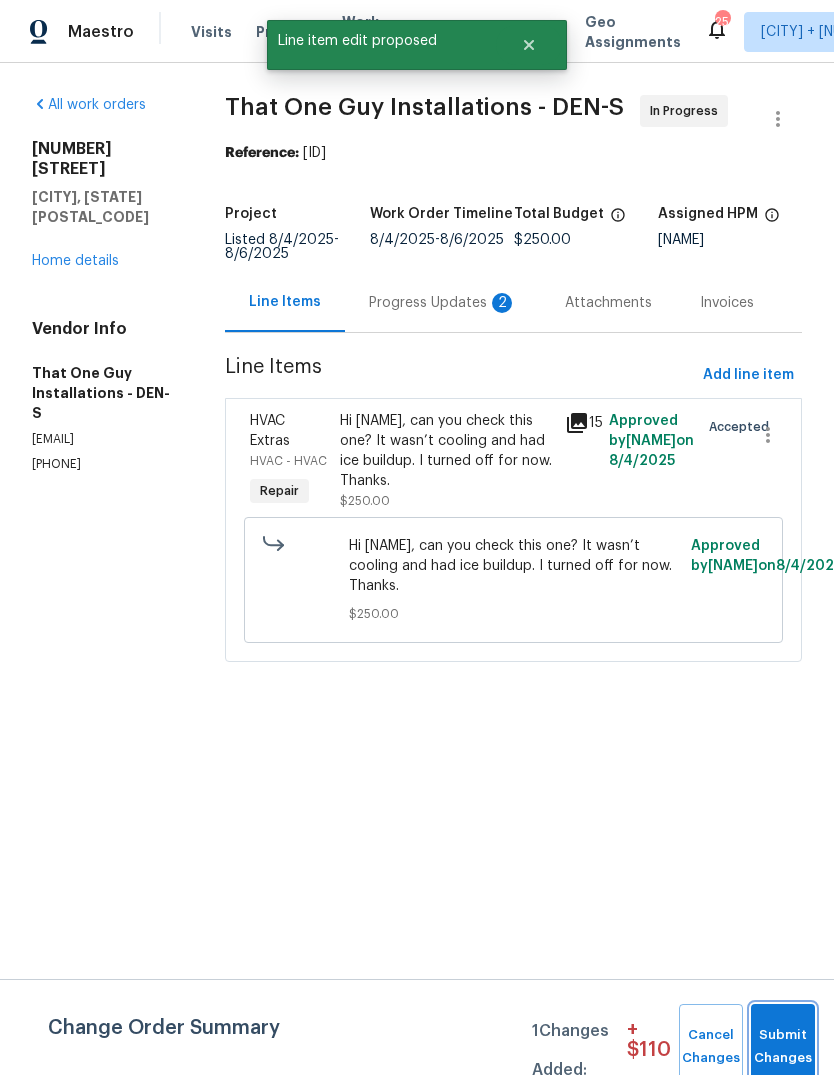 click on "Submit Changes" at bounding box center (783, 1047) 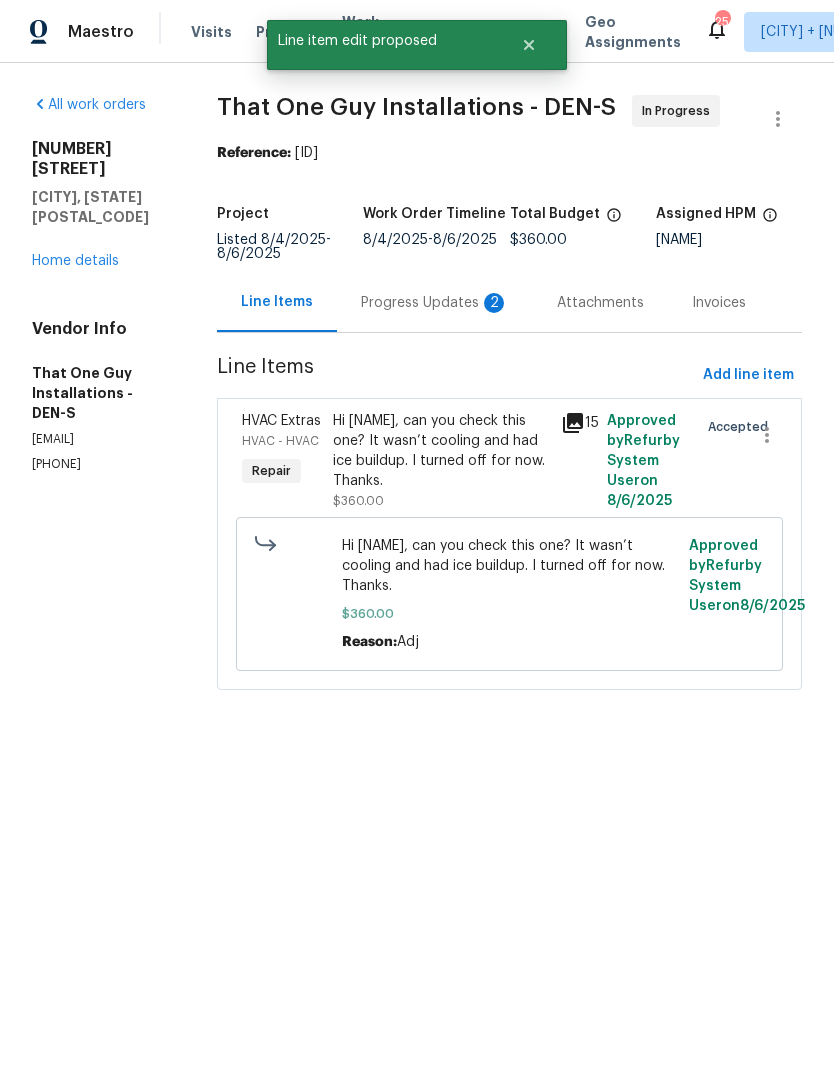 click on "Progress Updates 2" at bounding box center [435, 303] 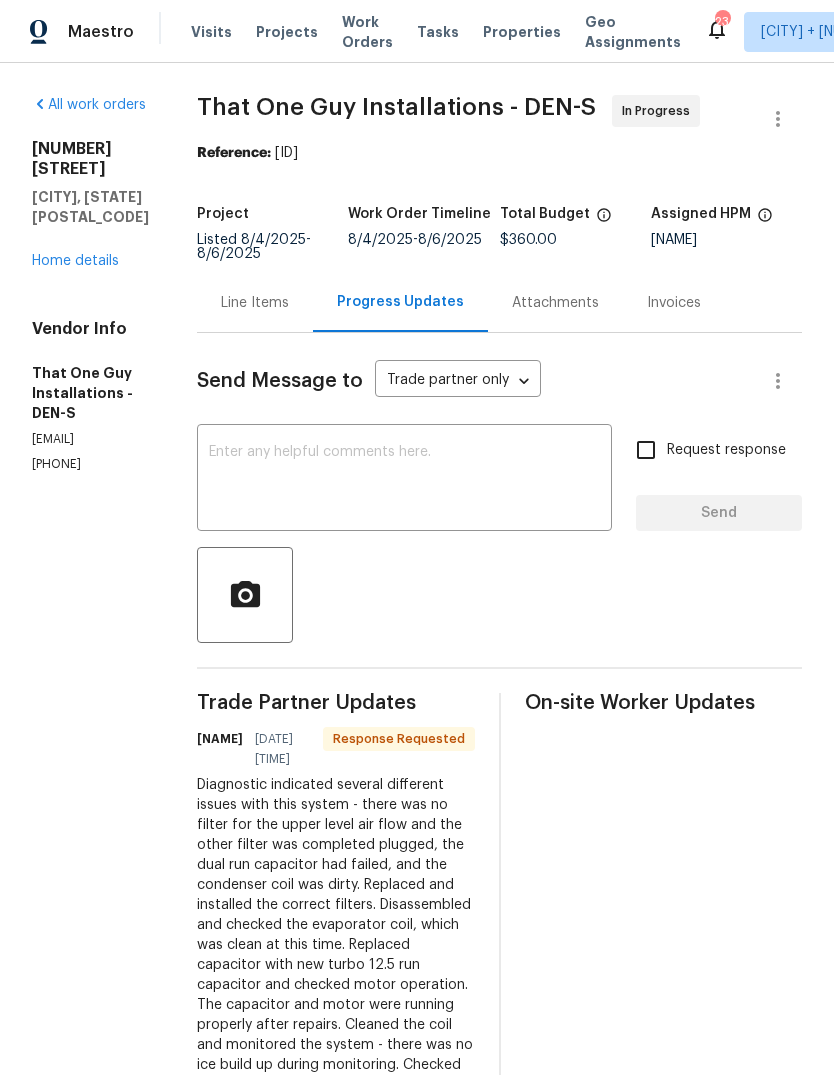 click at bounding box center [404, 480] 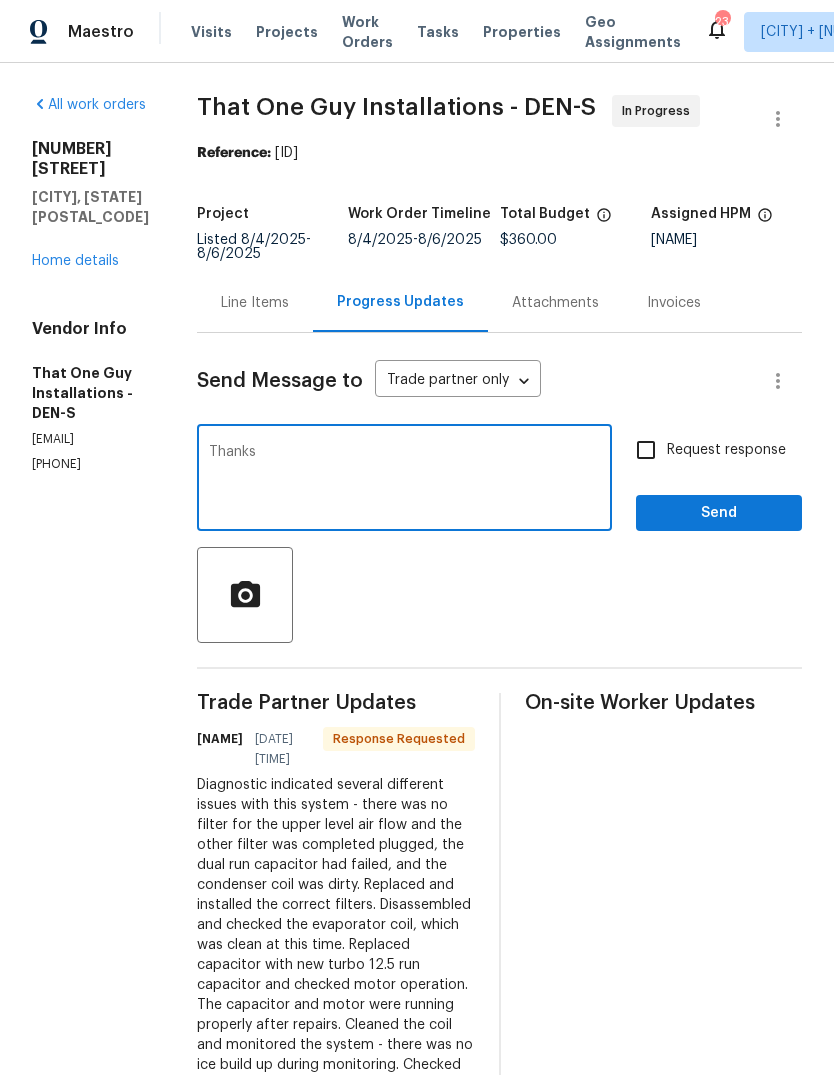 type on "Thanks" 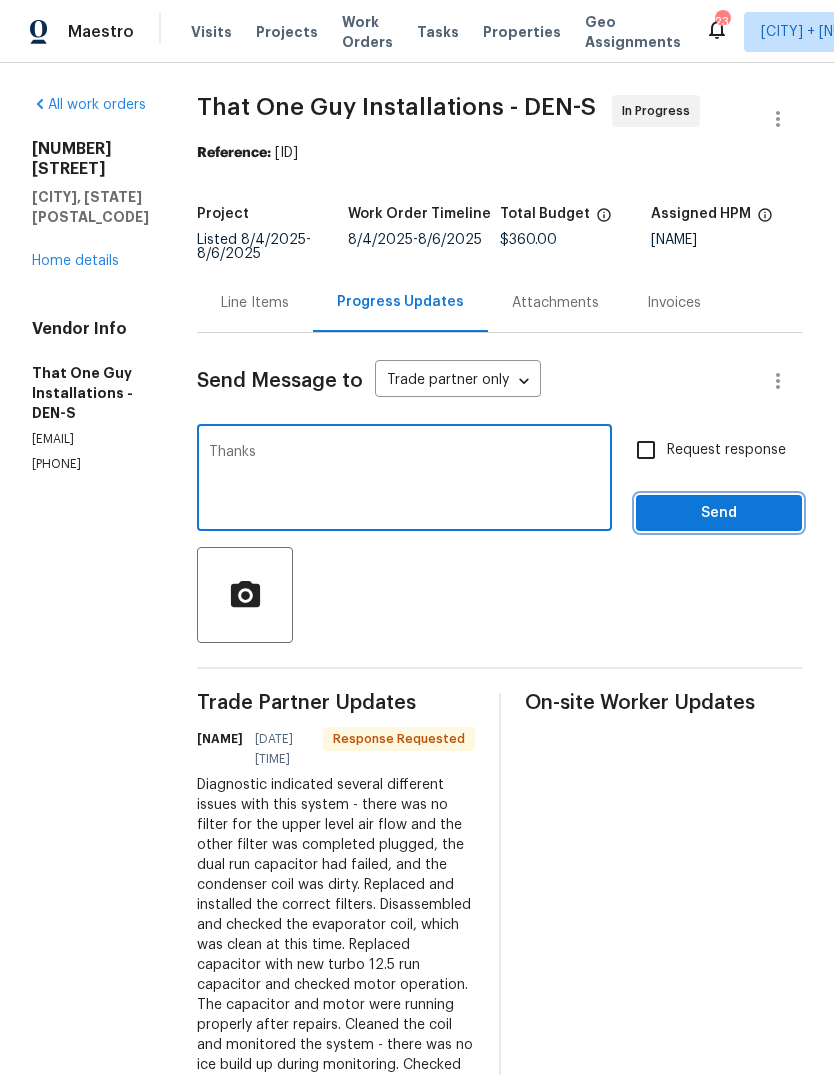 click on "Send" at bounding box center (719, 513) 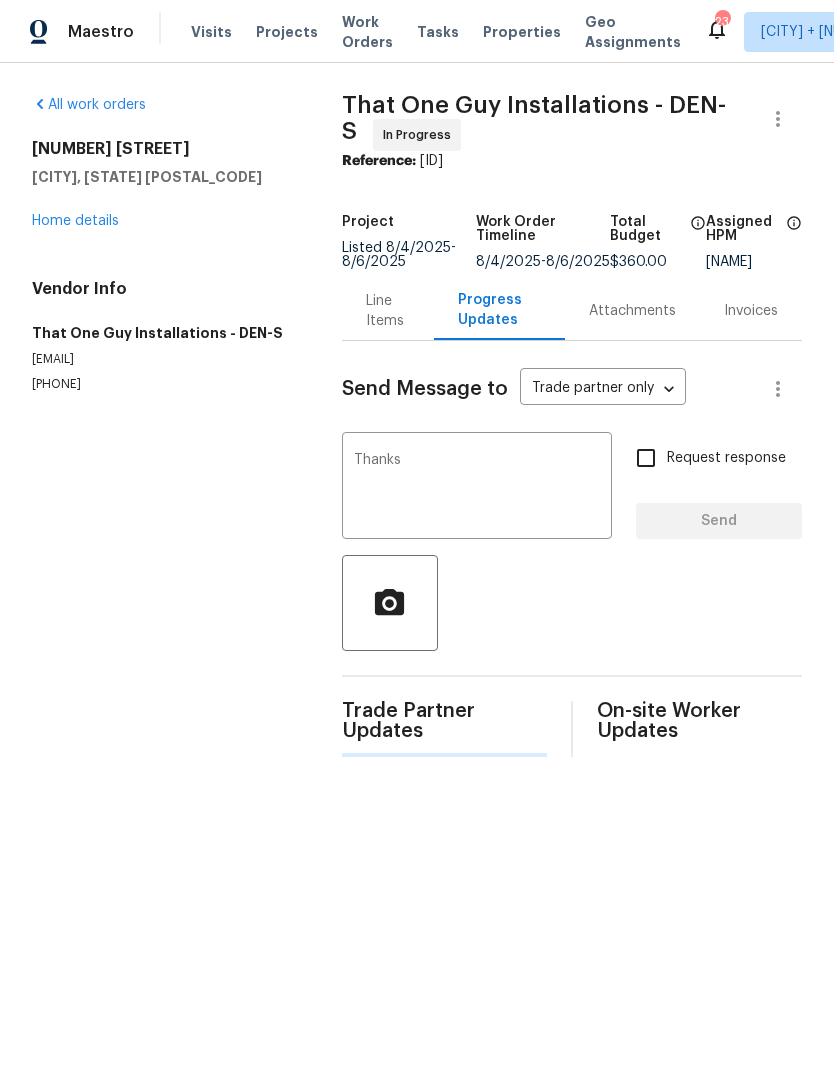 type 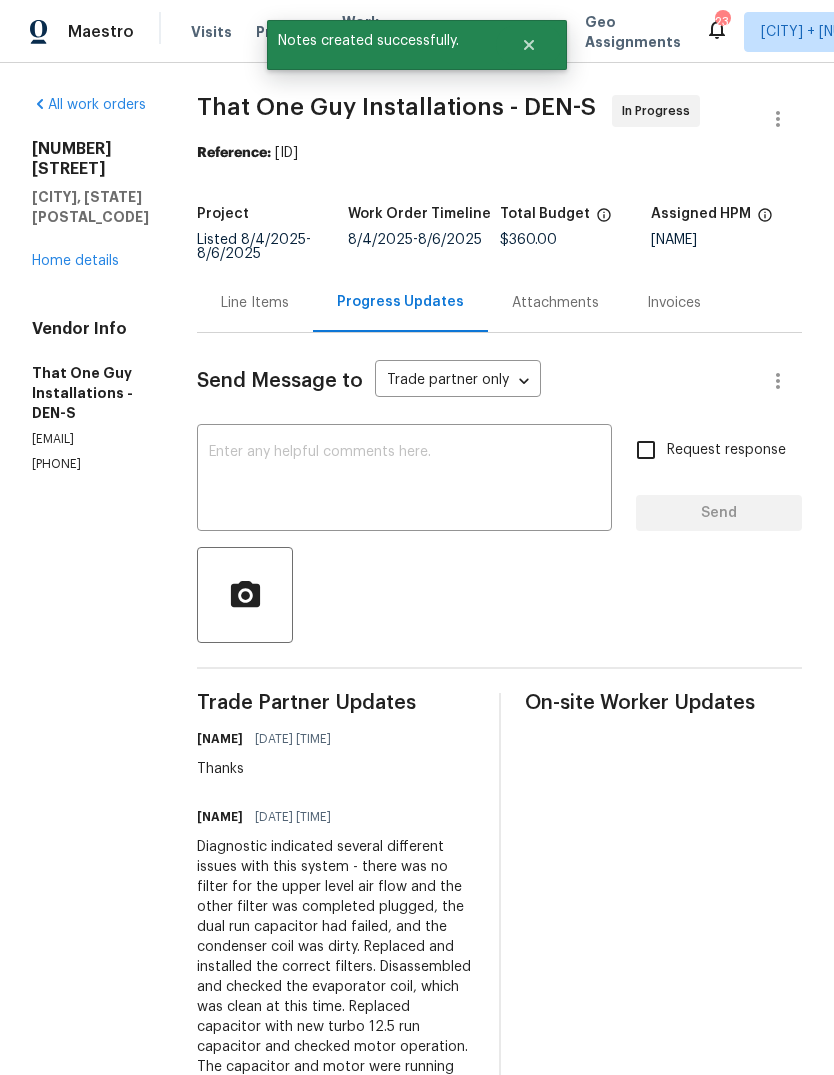 click on "Home details" at bounding box center [75, 261] 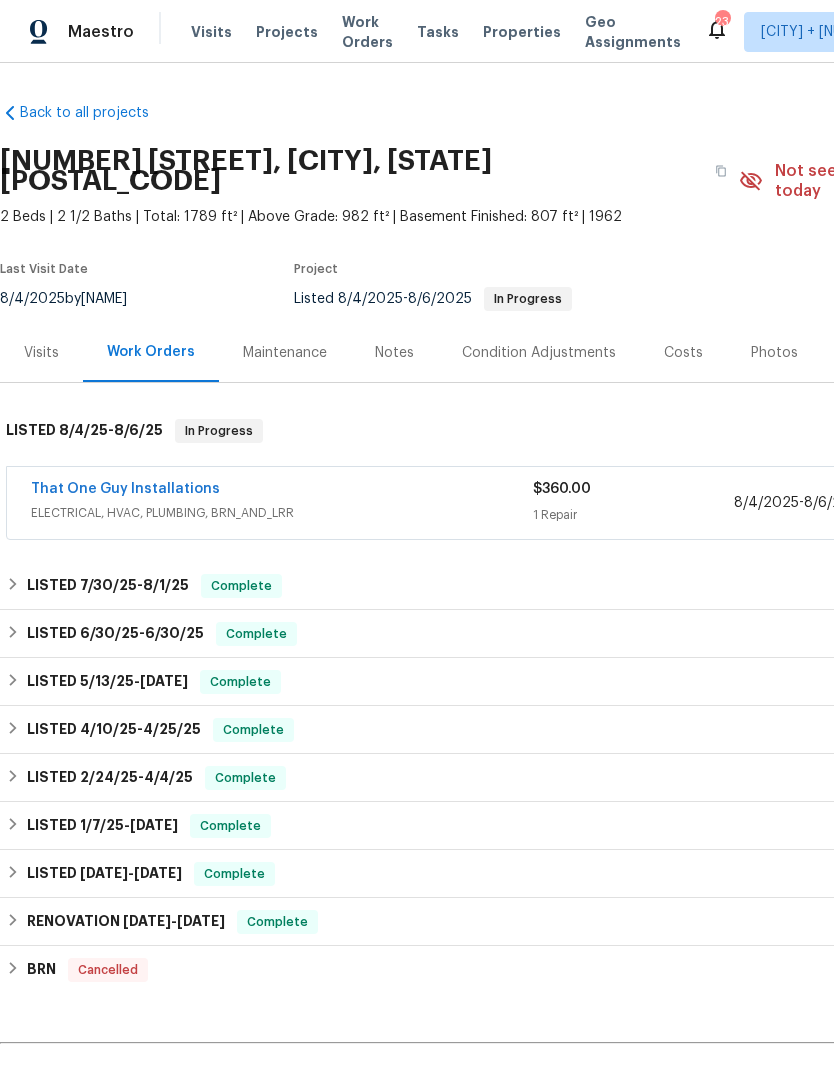 scroll, scrollTop: 0, scrollLeft: 0, axis: both 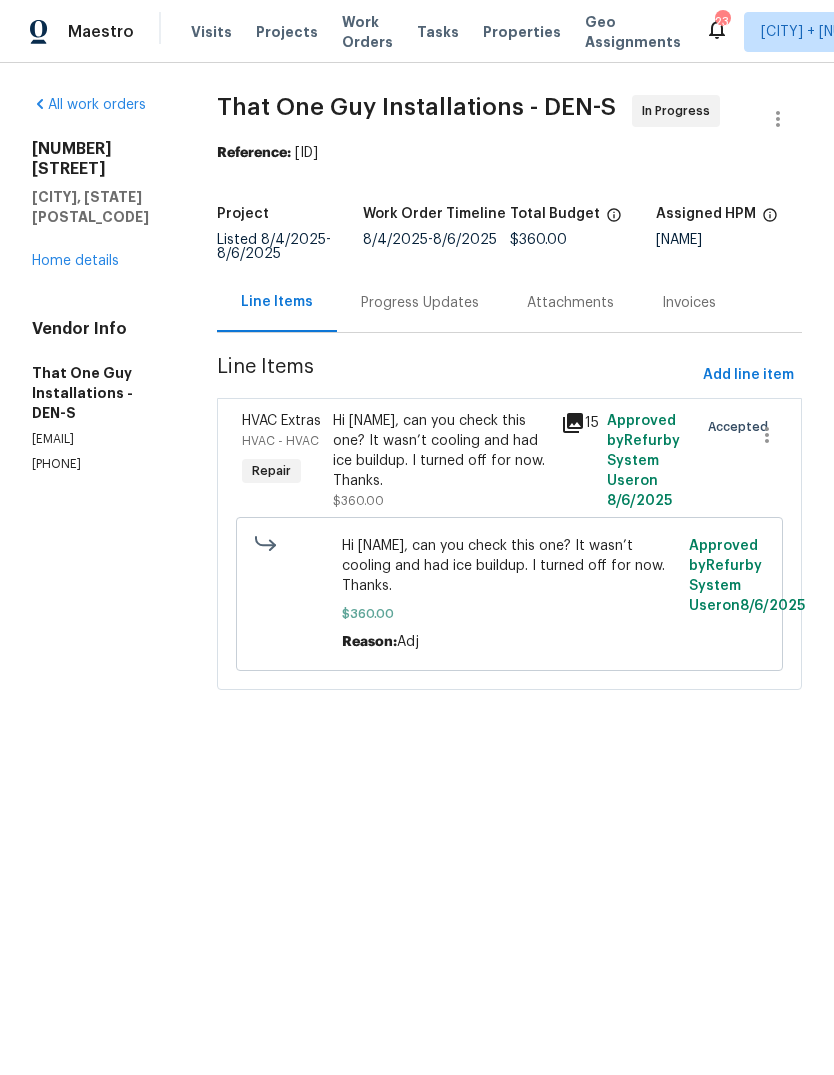 click on "Home details" at bounding box center [75, 261] 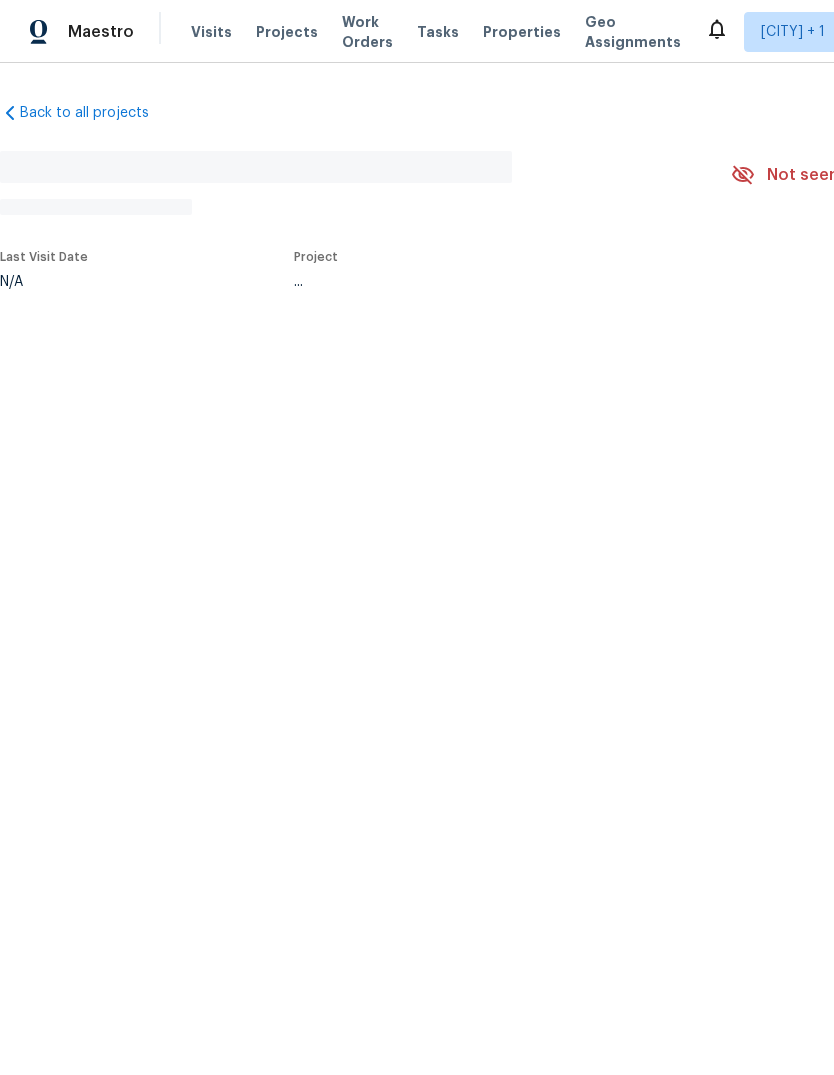 scroll, scrollTop: 0, scrollLeft: 0, axis: both 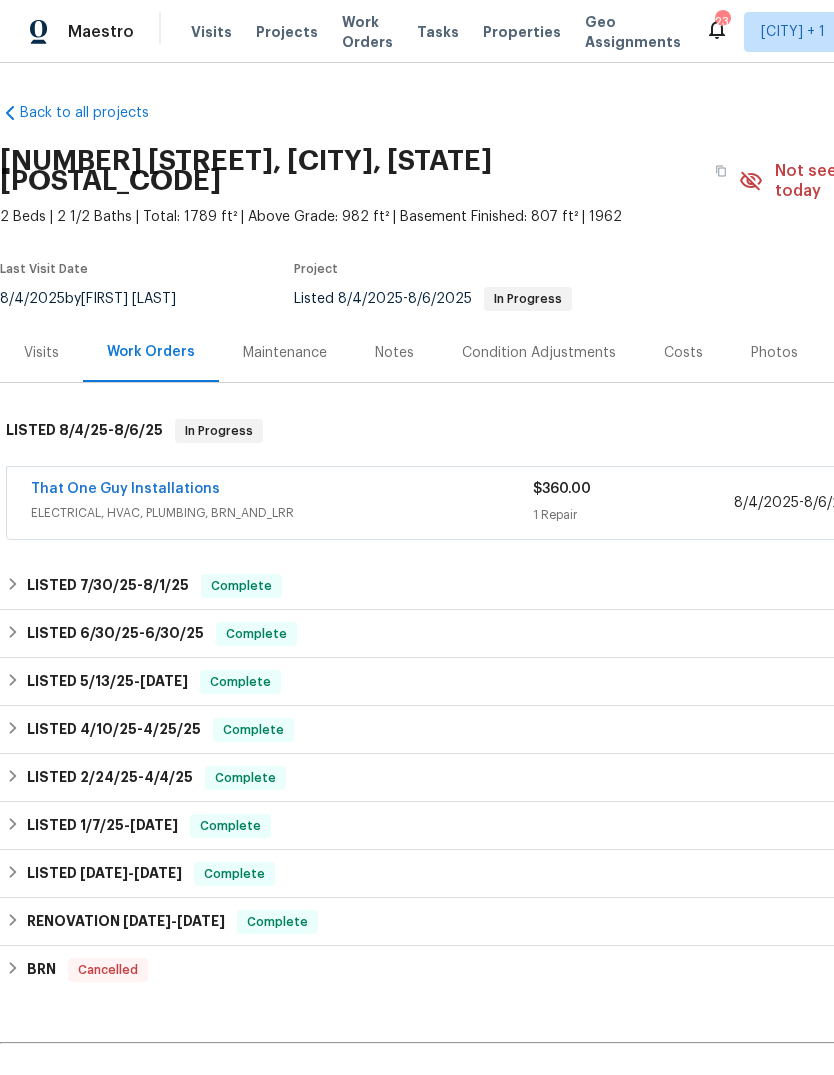 click on "Tasks" at bounding box center (438, 32) 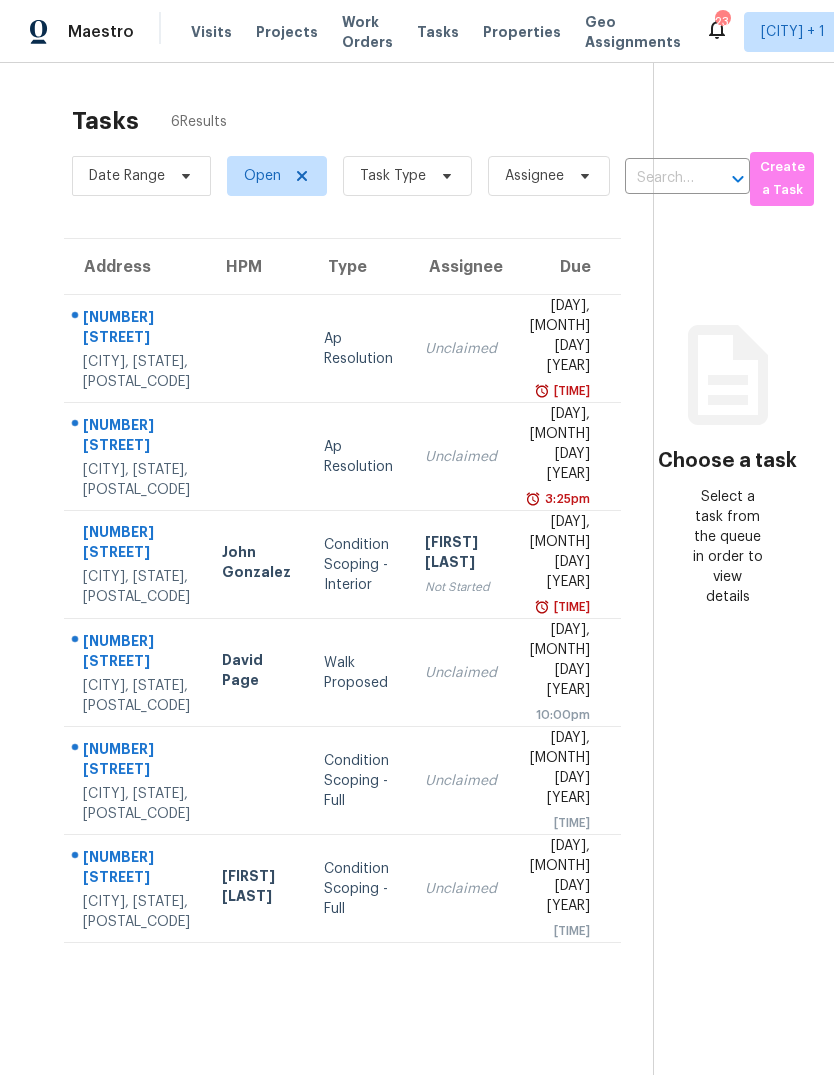 click on "Unclaimed" at bounding box center (461, 673) 